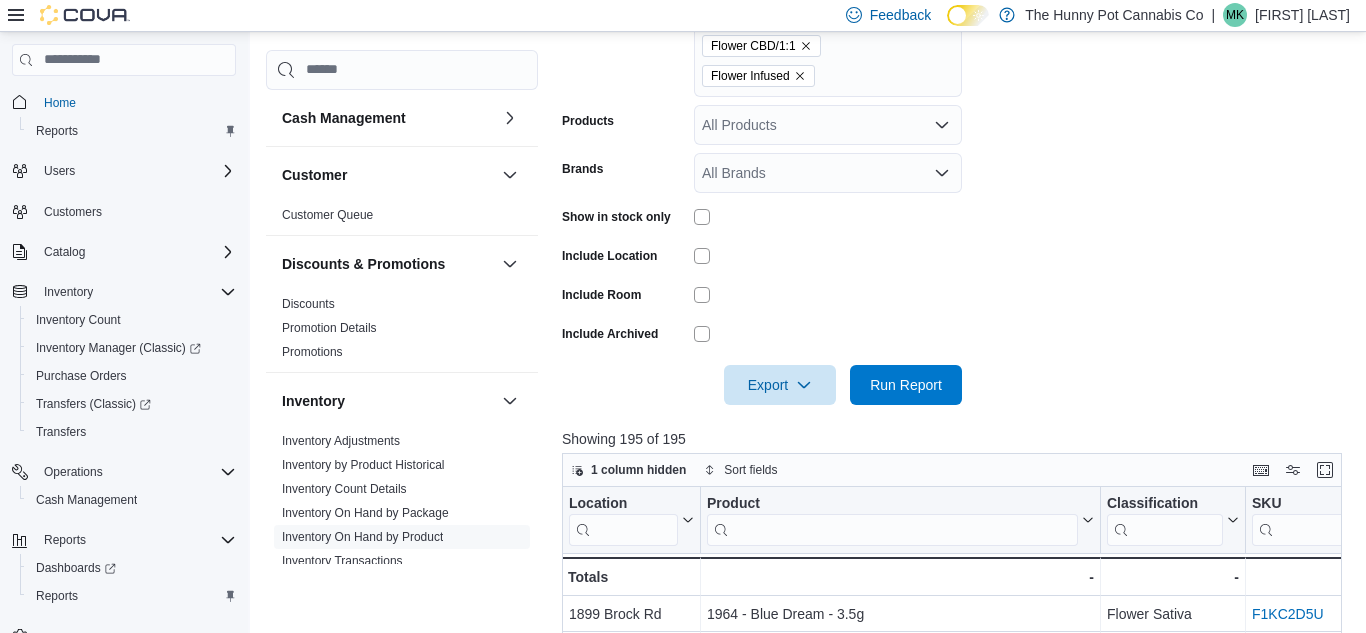 scroll, scrollTop: 474, scrollLeft: 0, axis: vertical 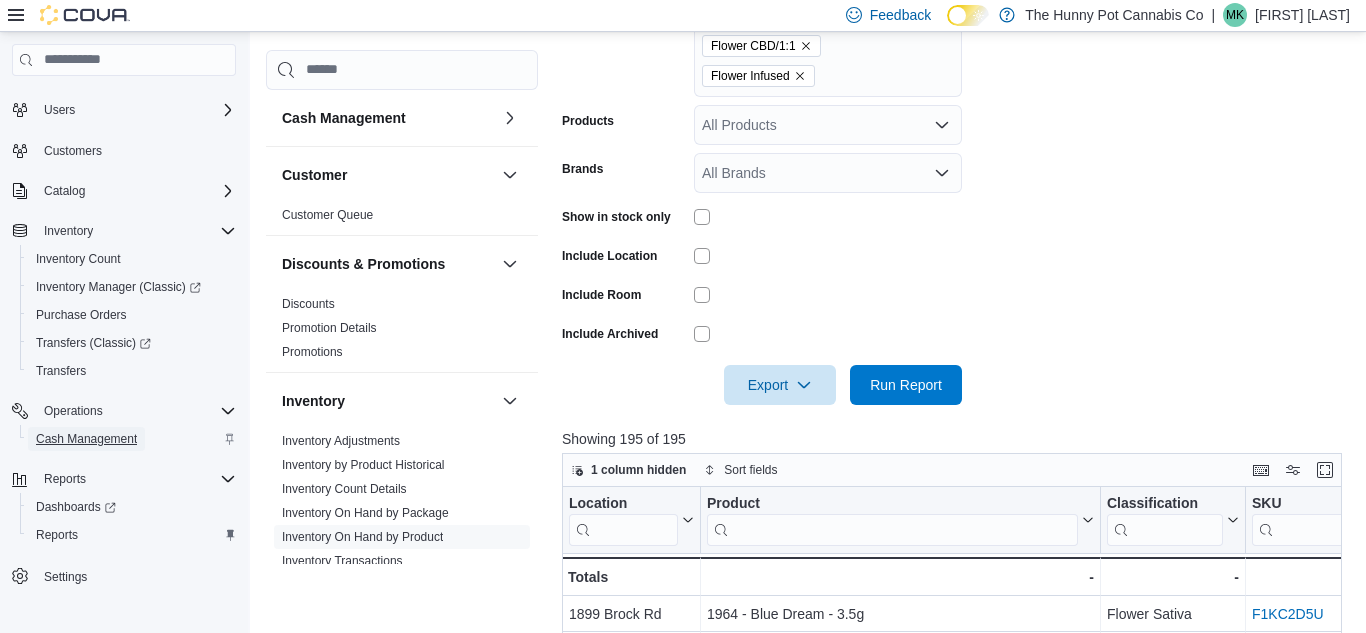 click on "Cash Management" at bounding box center (86, 439) 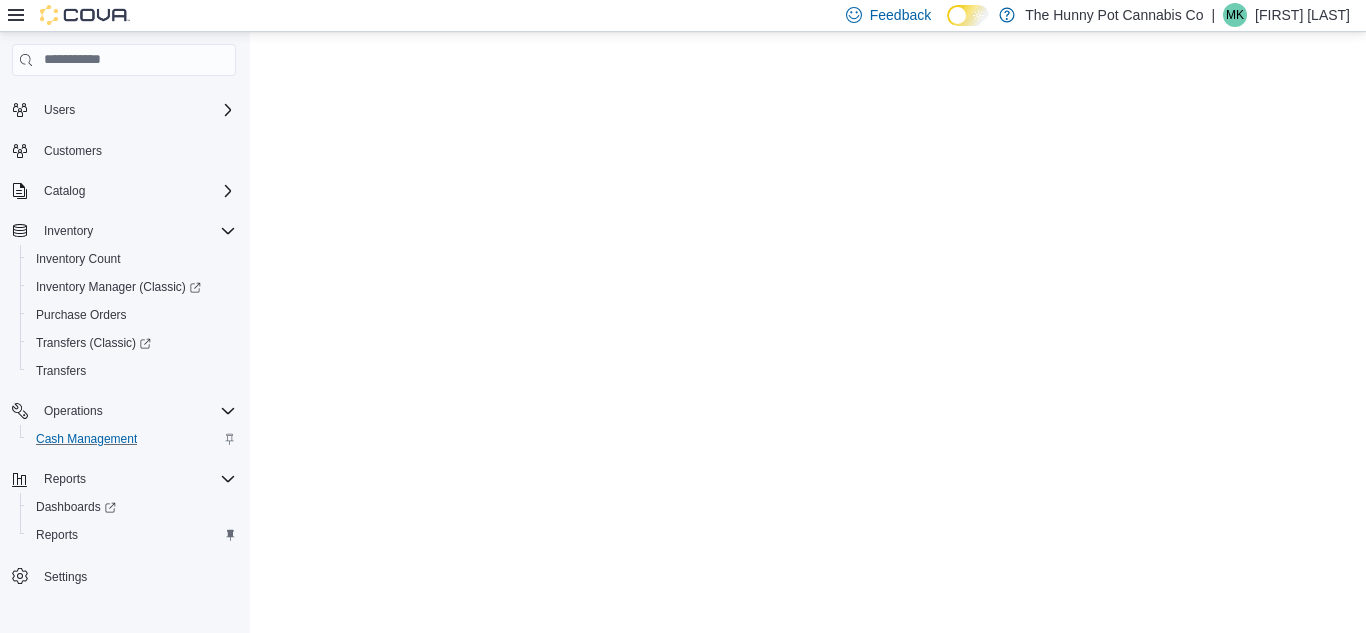 scroll, scrollTop: 0, scrollLeft: 0, axis: both 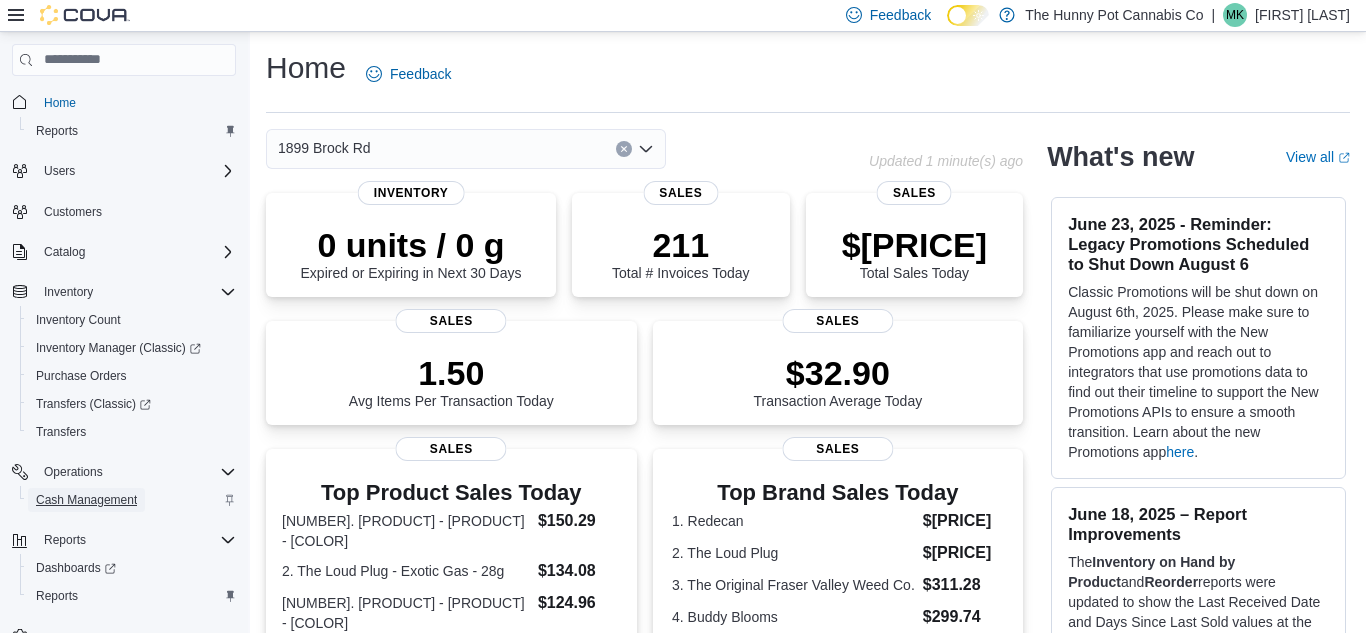 click on "Cash Management" at bounding box center (86, 500) 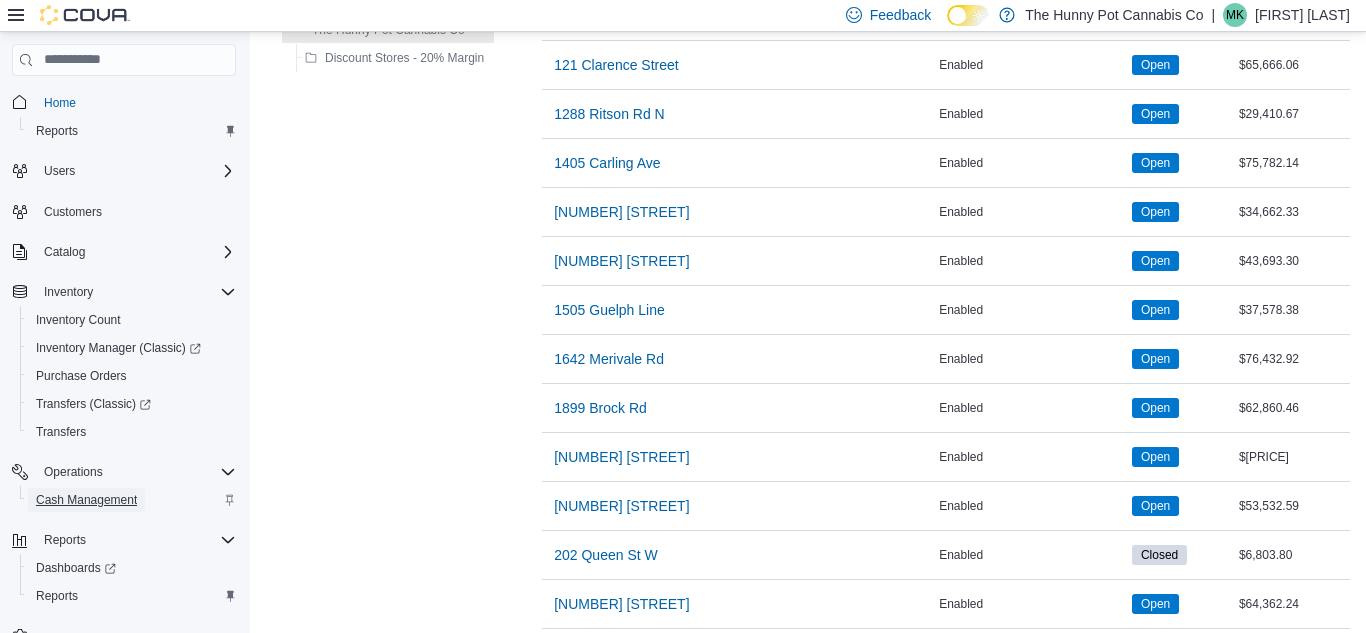 scroll, scrollTop: 464, scrollLeft: 0, axis: vertical 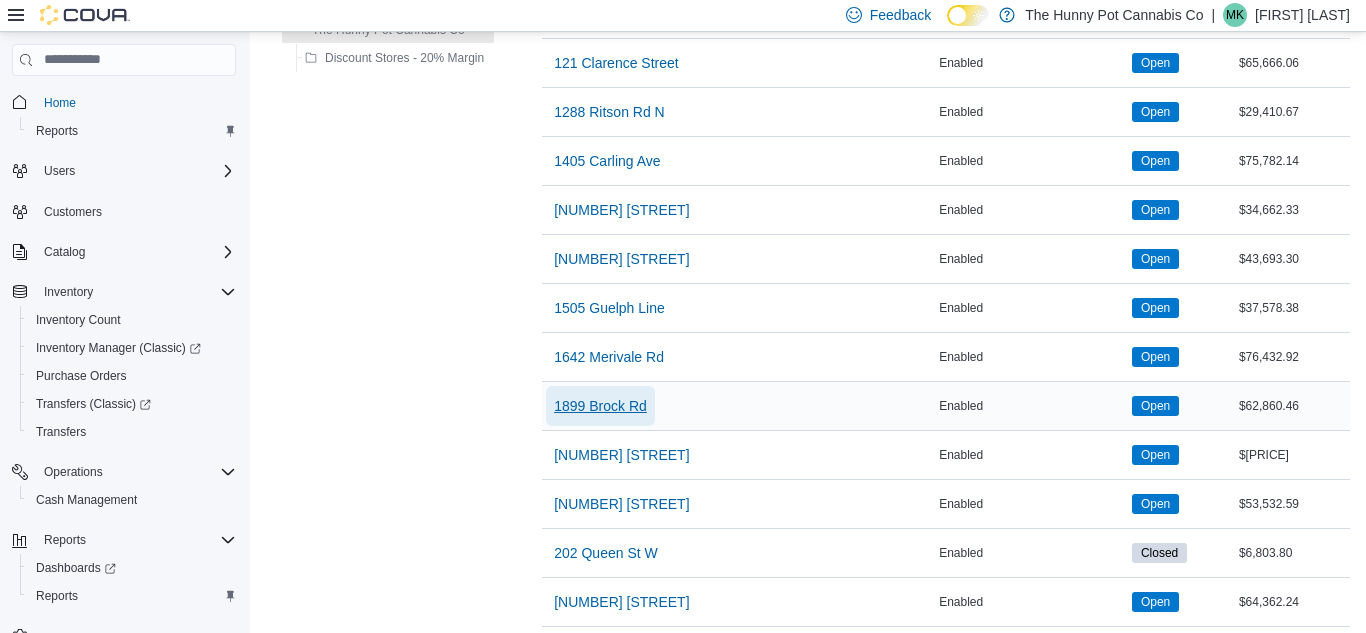 click on "1899 Brock Rd" at bounding box center (600, 406) 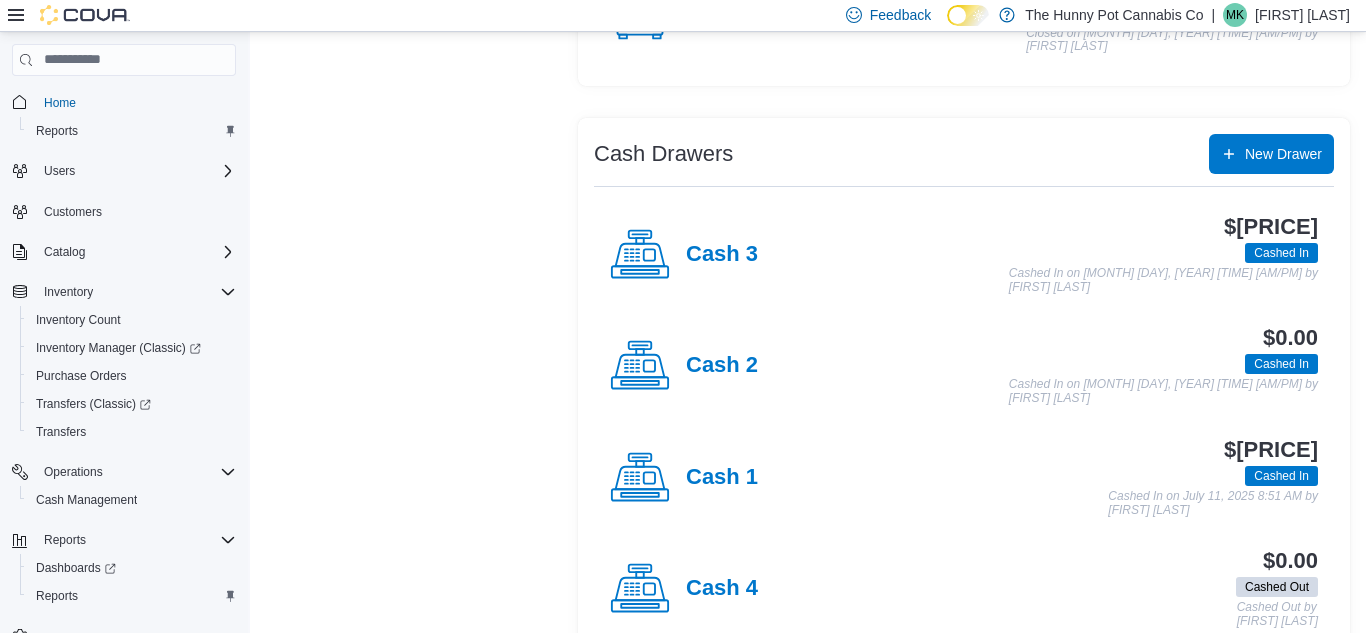 scroll, scrollTop: 304, scrollLeft: 0, axis: vertical 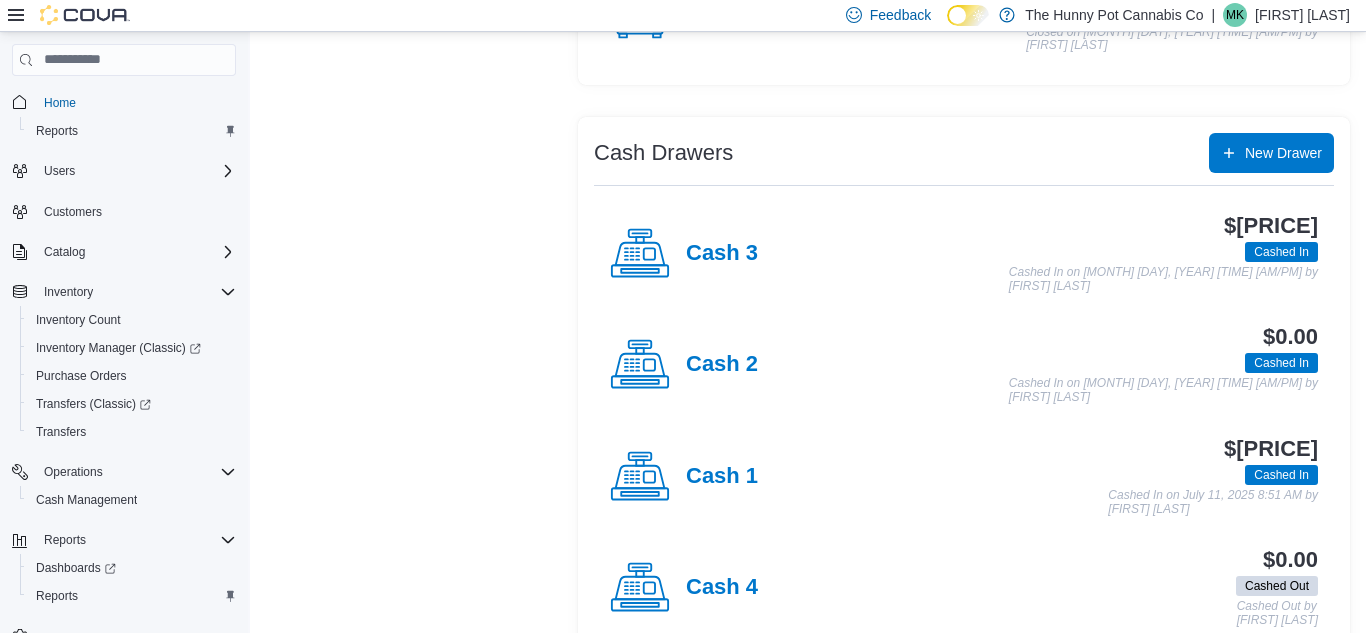click on "Cash 1" at bounding box center (684, 477) 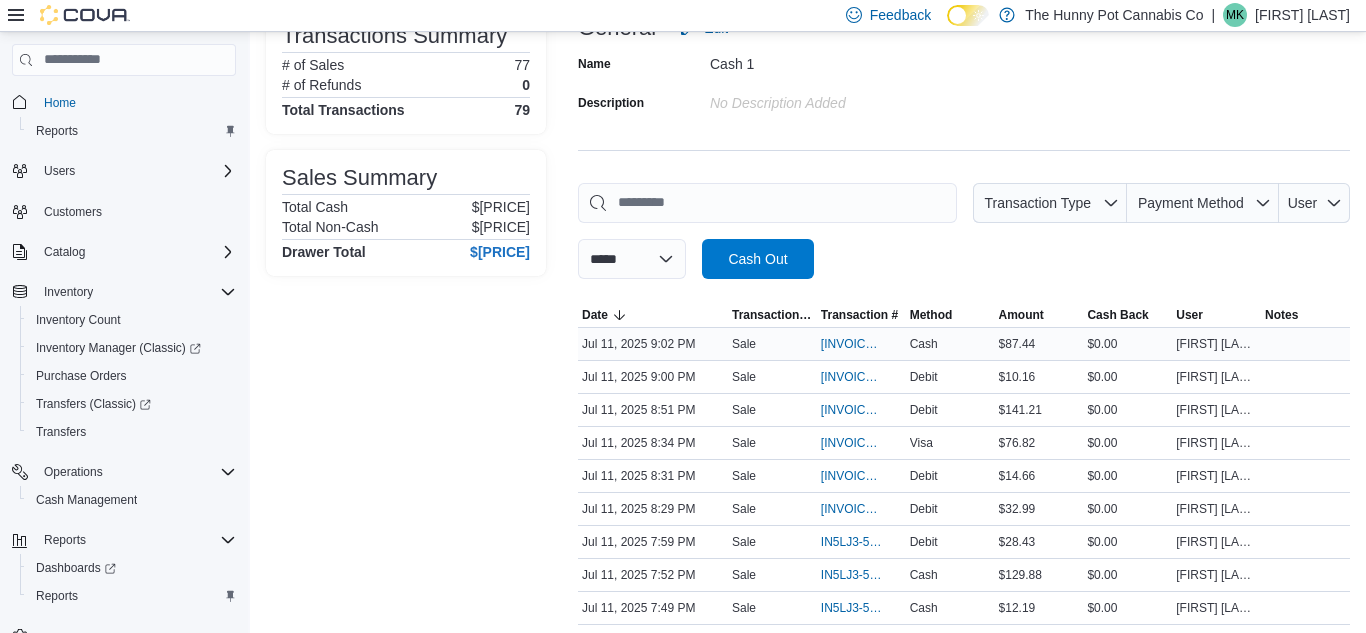scroll, scrollTop: 162, scrollLeft: 0, axis: vertical 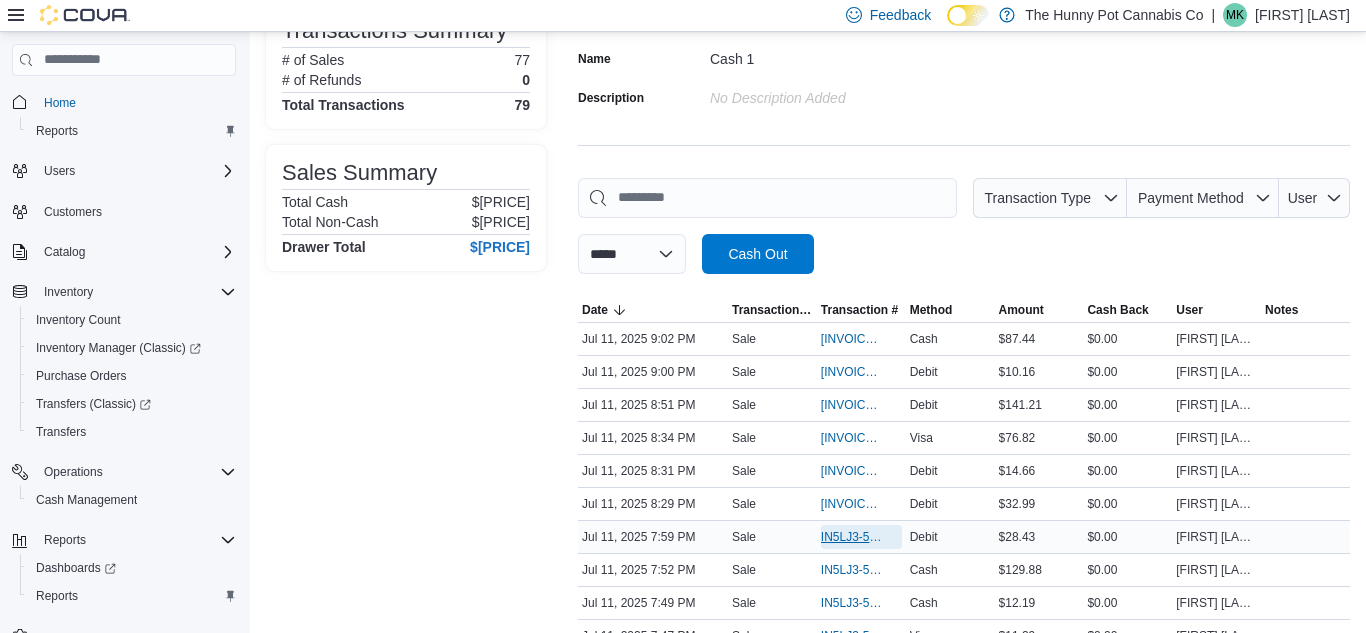 click on "IN5LJ3-5562751" at bounding box center [851, 537] 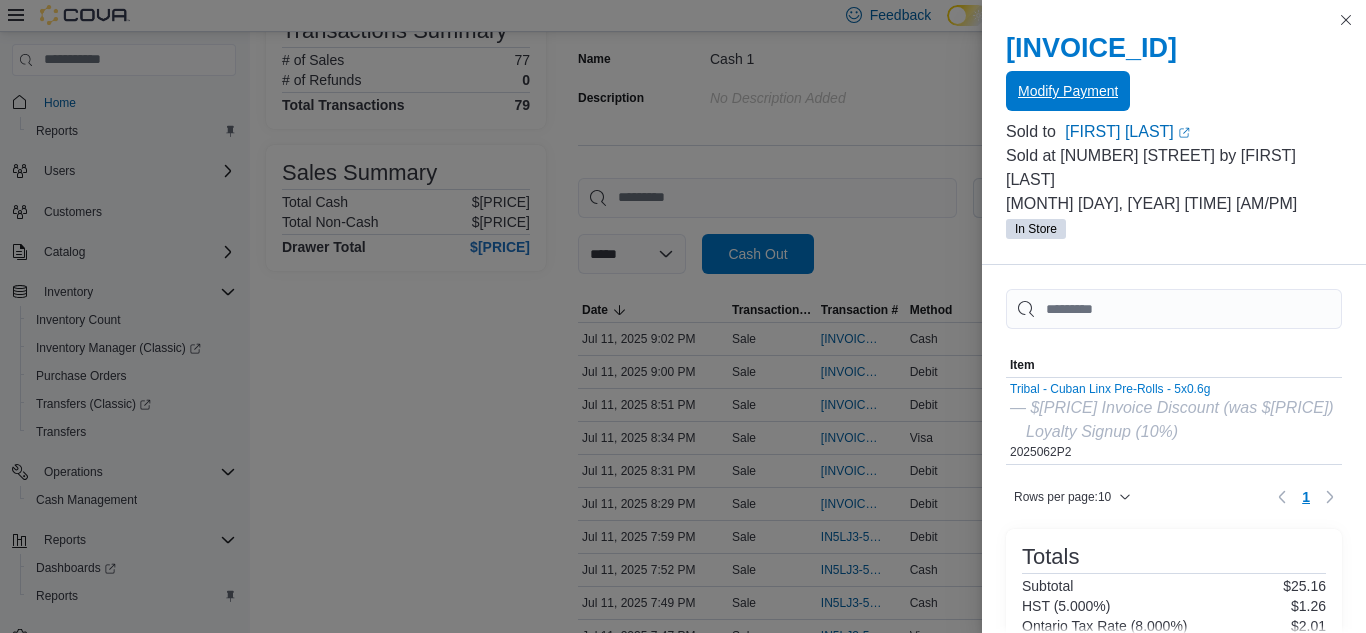 click on "Modify Payment" at bounding box center (1068, 91) 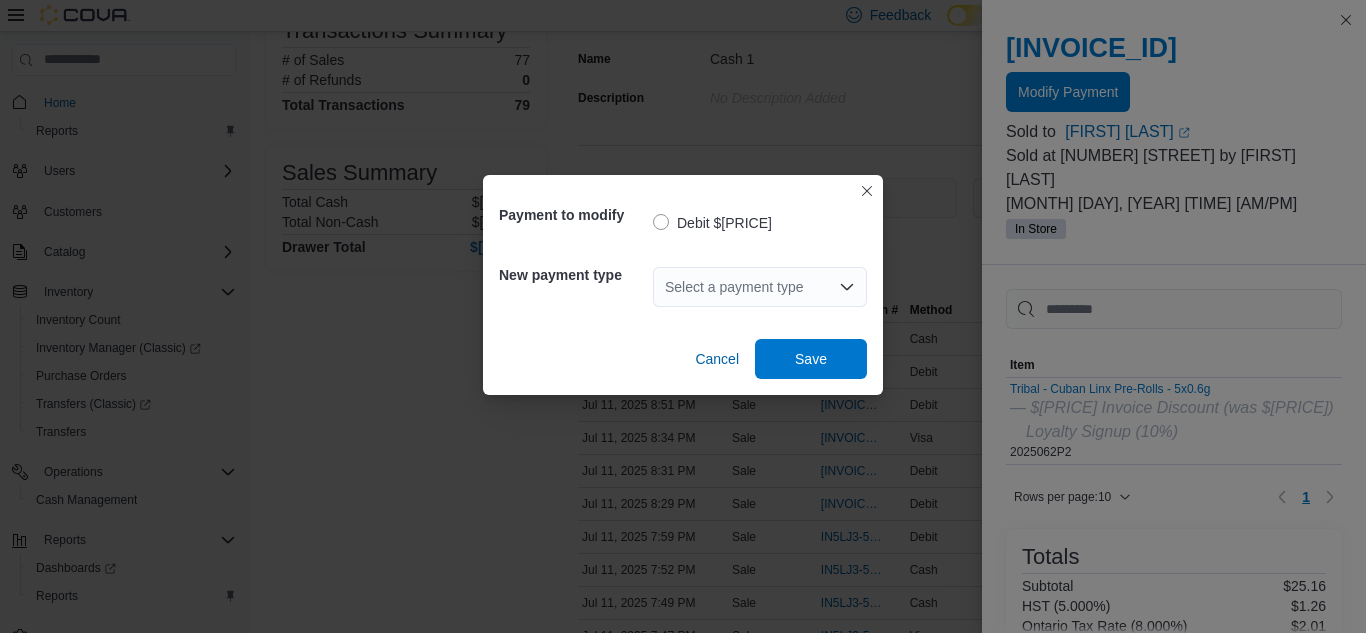 click on "Select a payment type" at bounding box center [760, 287] 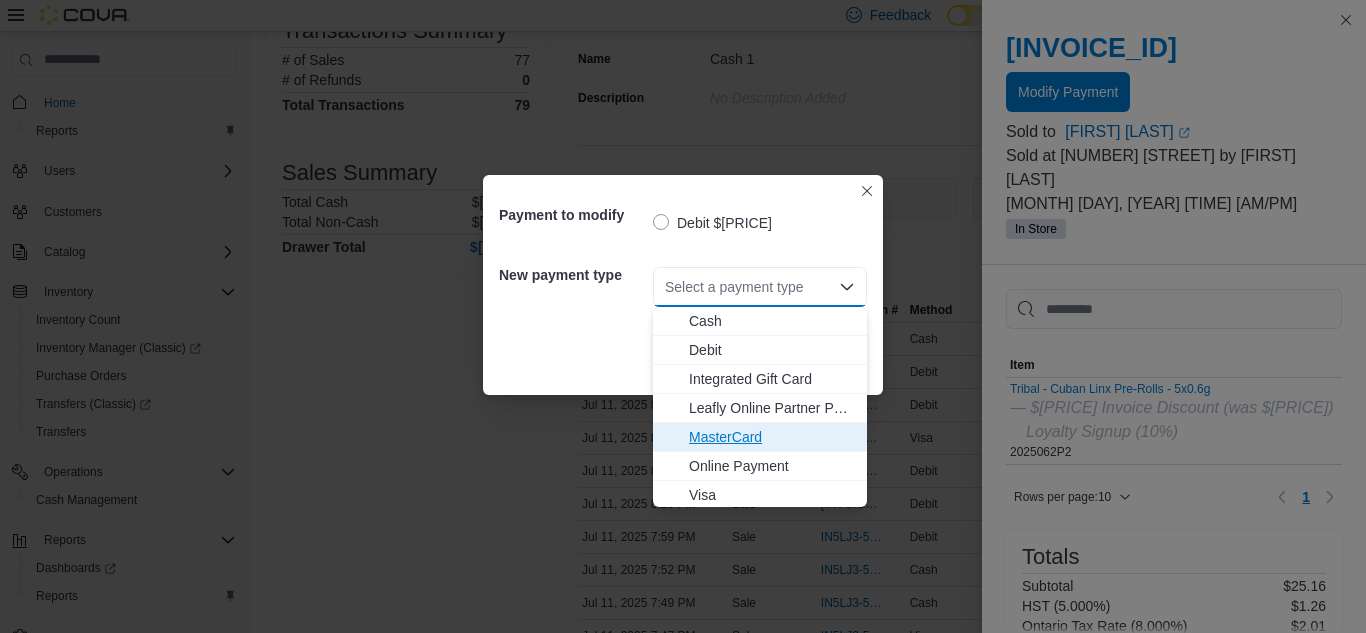 click on "MasterCard" at bounding box center (772, 437) 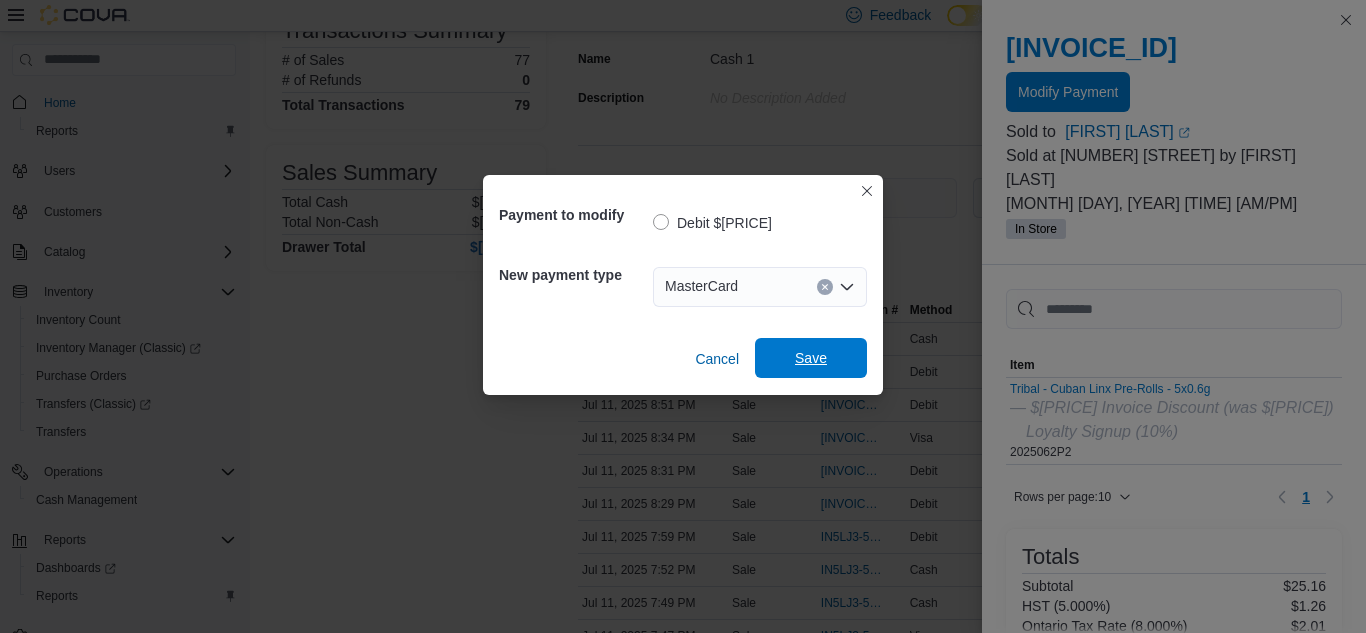 click on "Save" at bounding box center [811, 358] 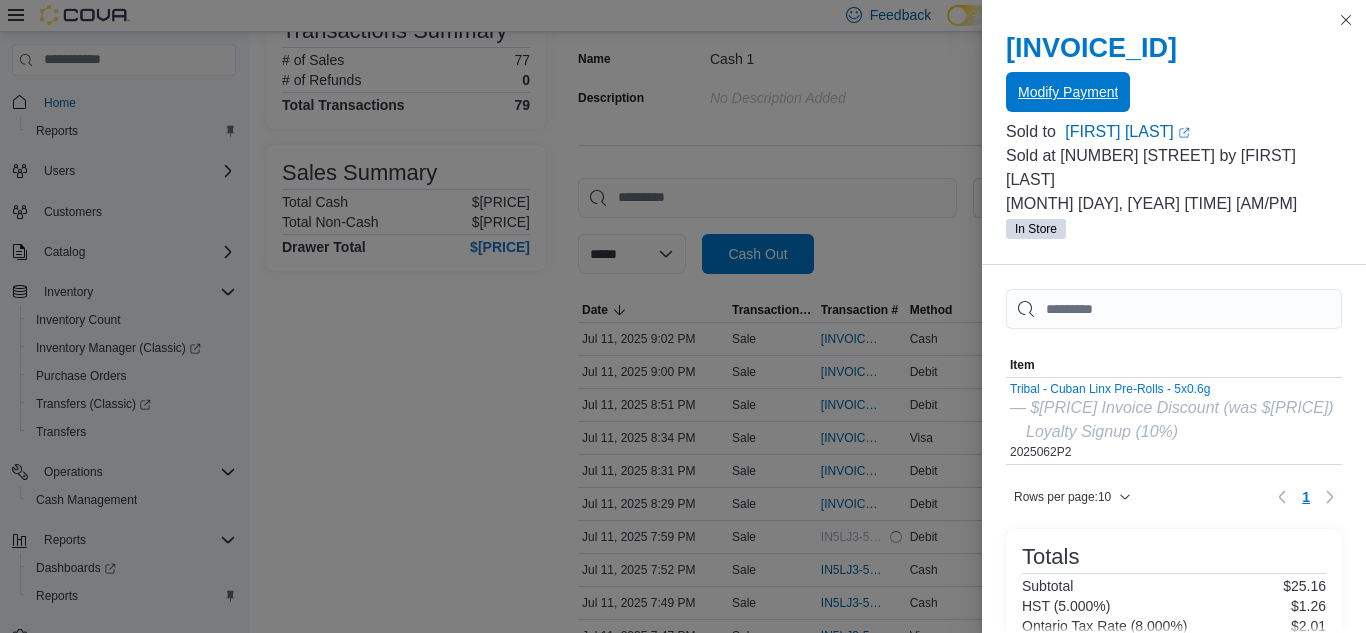 scroll, scrollTop: 0, scrollLeft: 0, axis: both 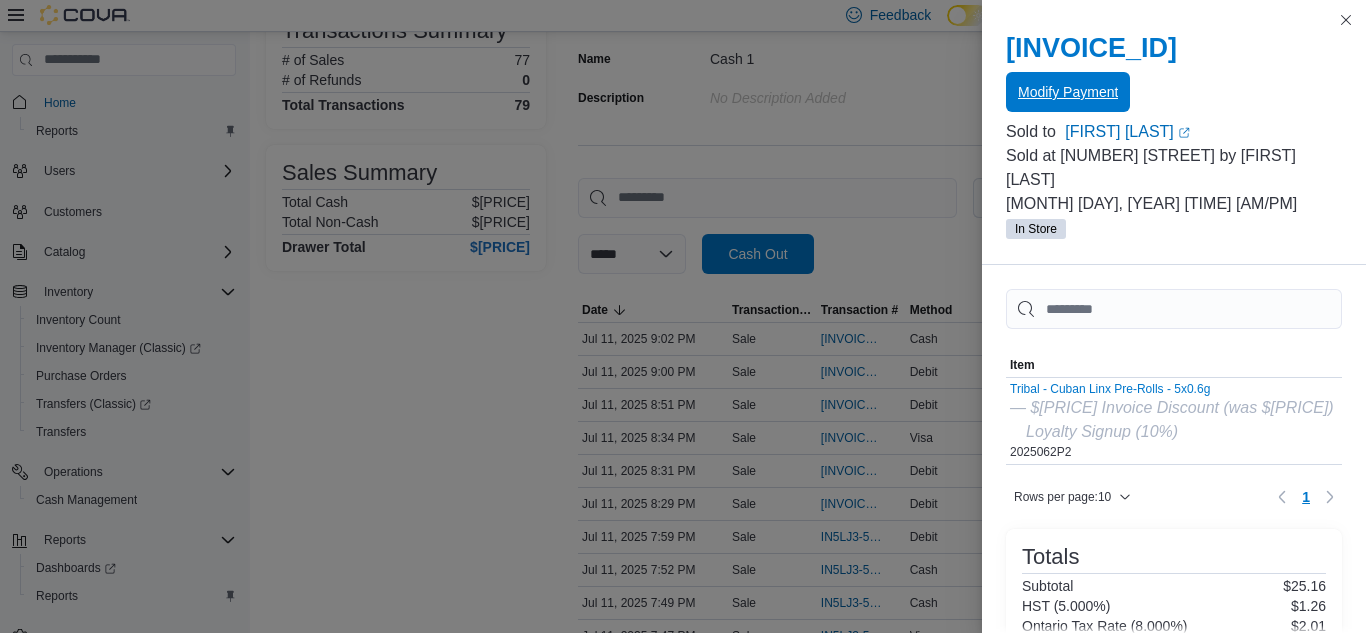 type 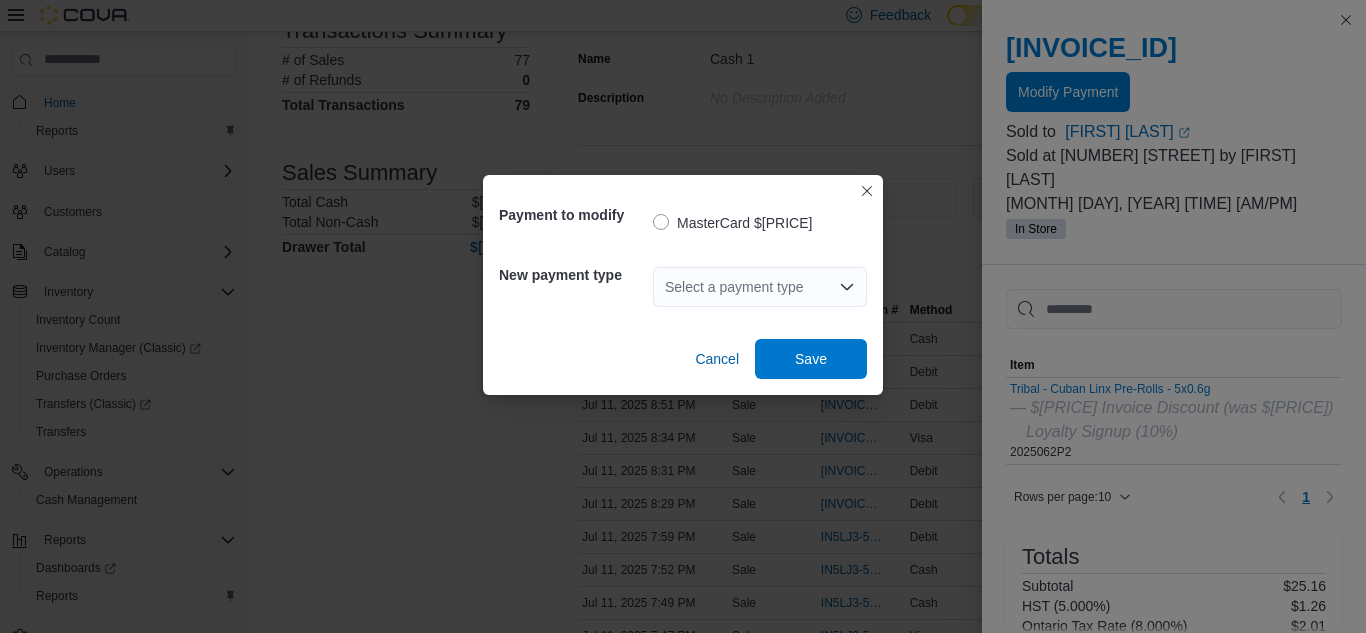 click on "Payment to modify MasterCard $[PRICE] New payment type Select a payment type Cancel Save" at bounding box center [683, 316] 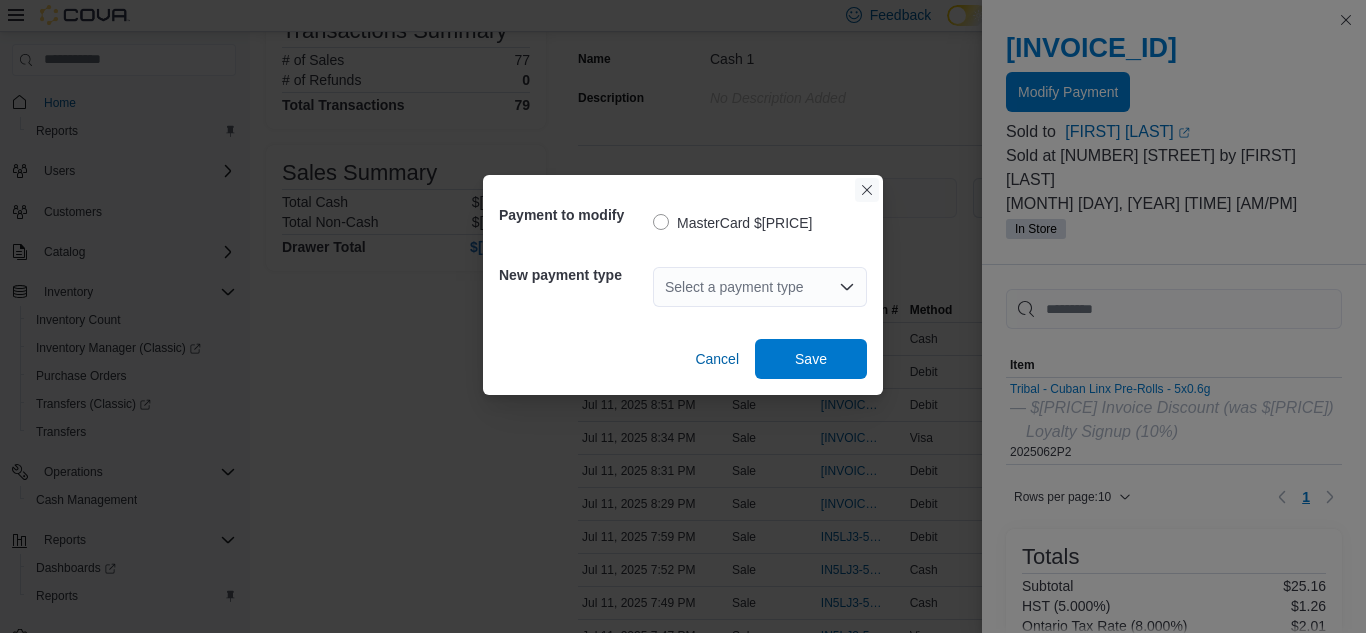 click at bounding box center [867, 190] 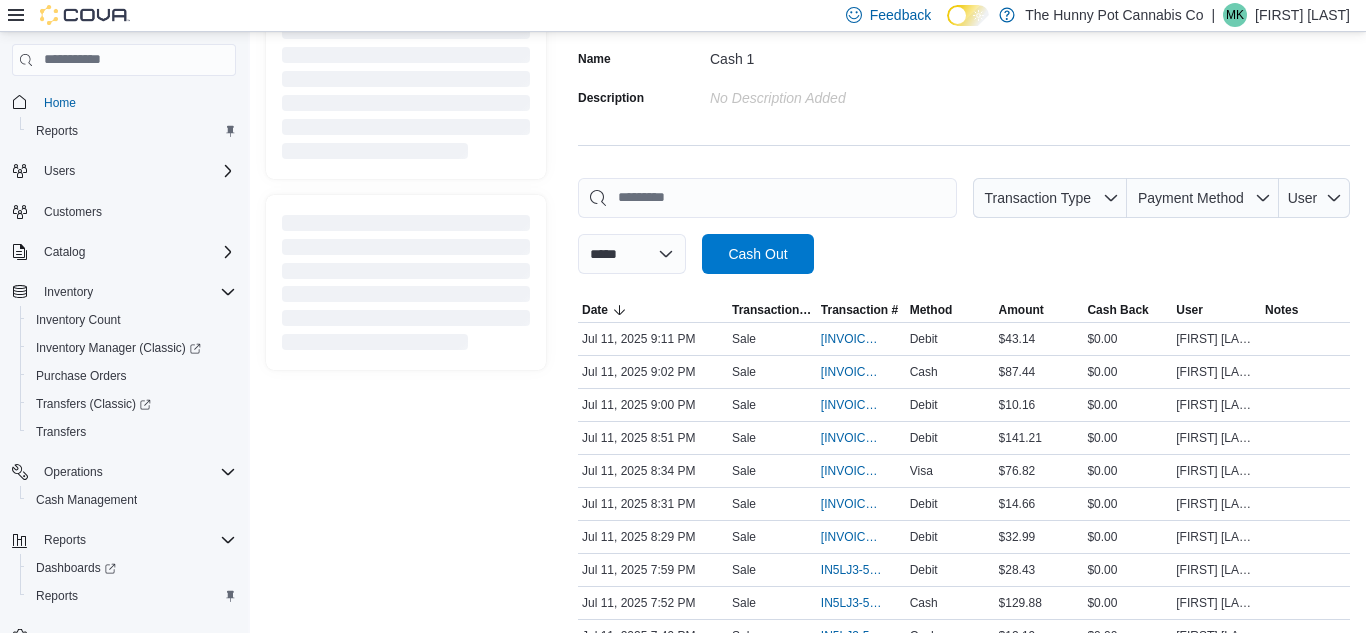 scroll, scrollTop: 0, scrollLeft: 0, axis: both 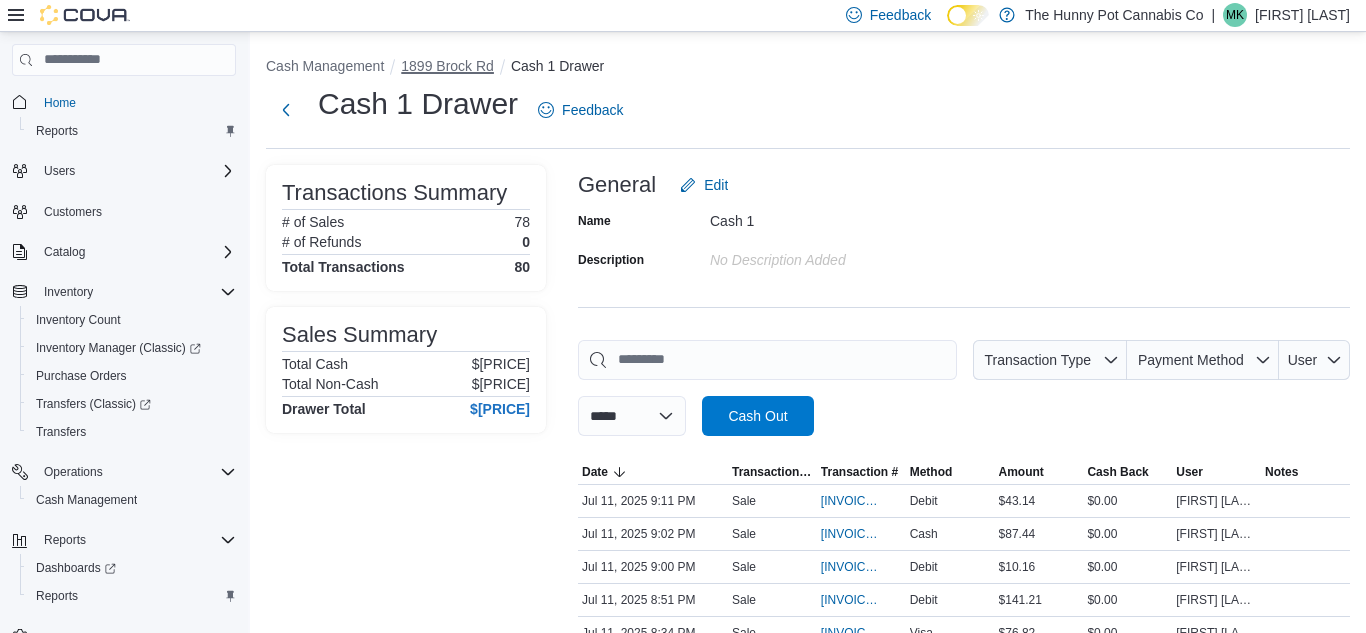 click on "1899 Brock Rd" at bounding box center (447, 66) 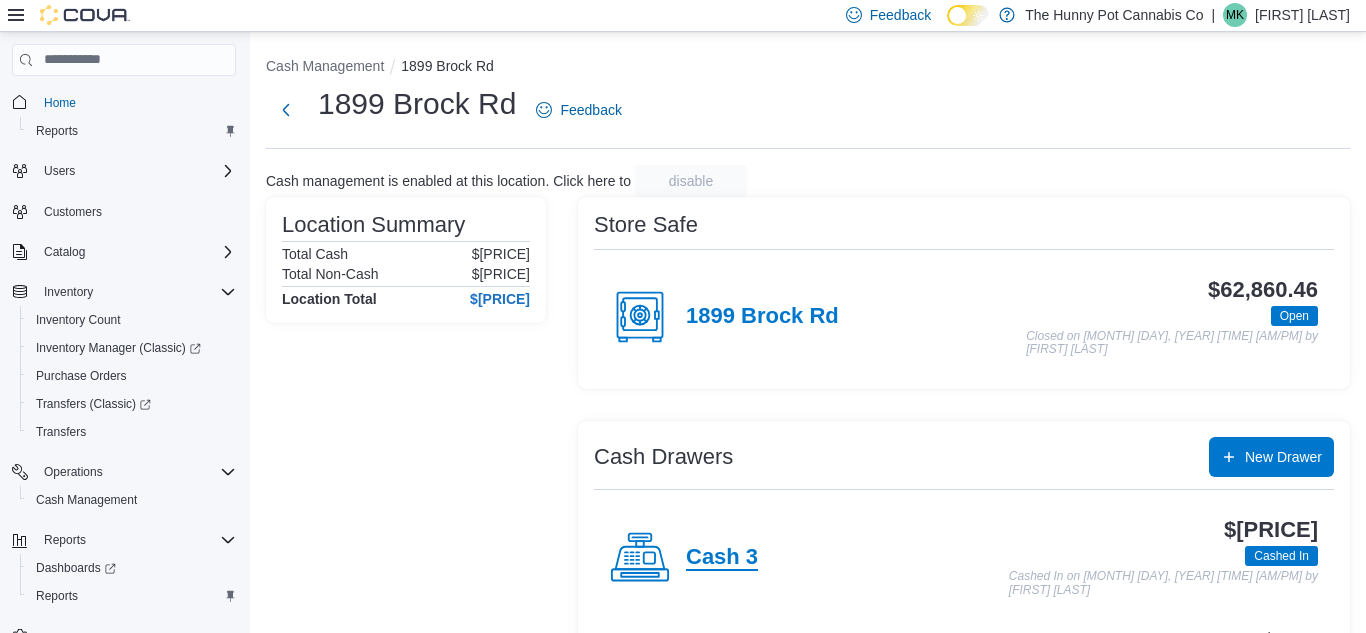 click on "Cash 3" at bounding box center (722, 558) 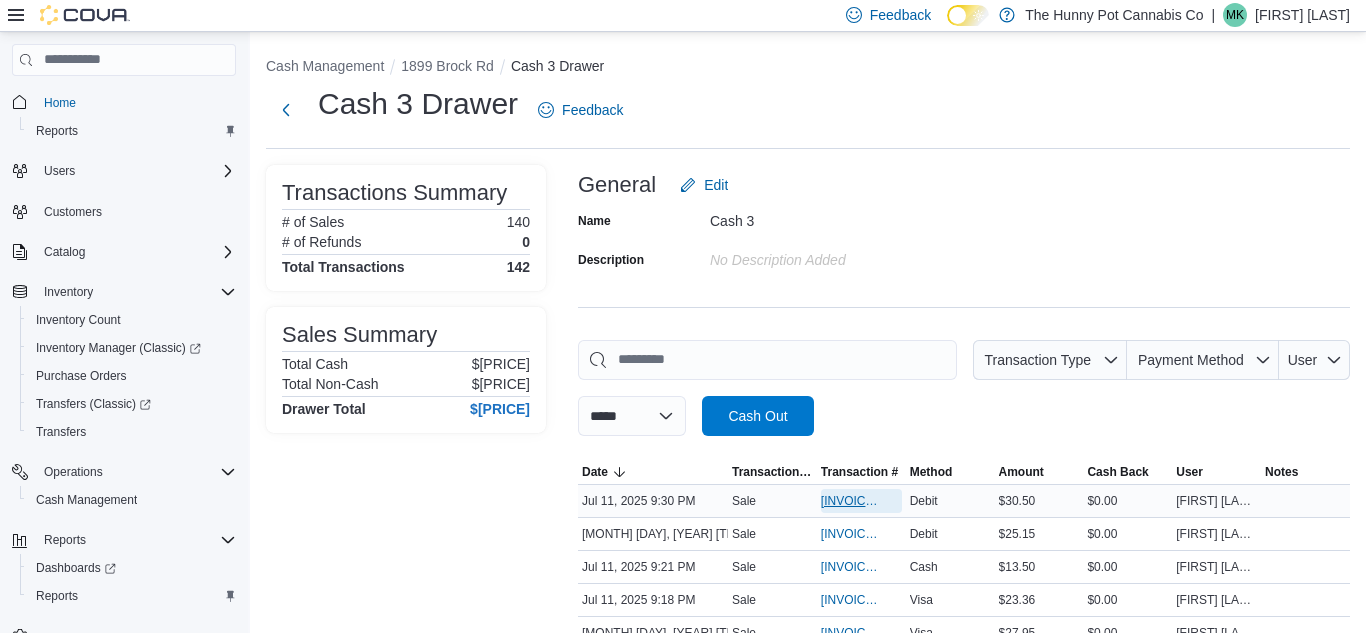 click on "[INVOICE_ID]" at bounding box center [851, 501] 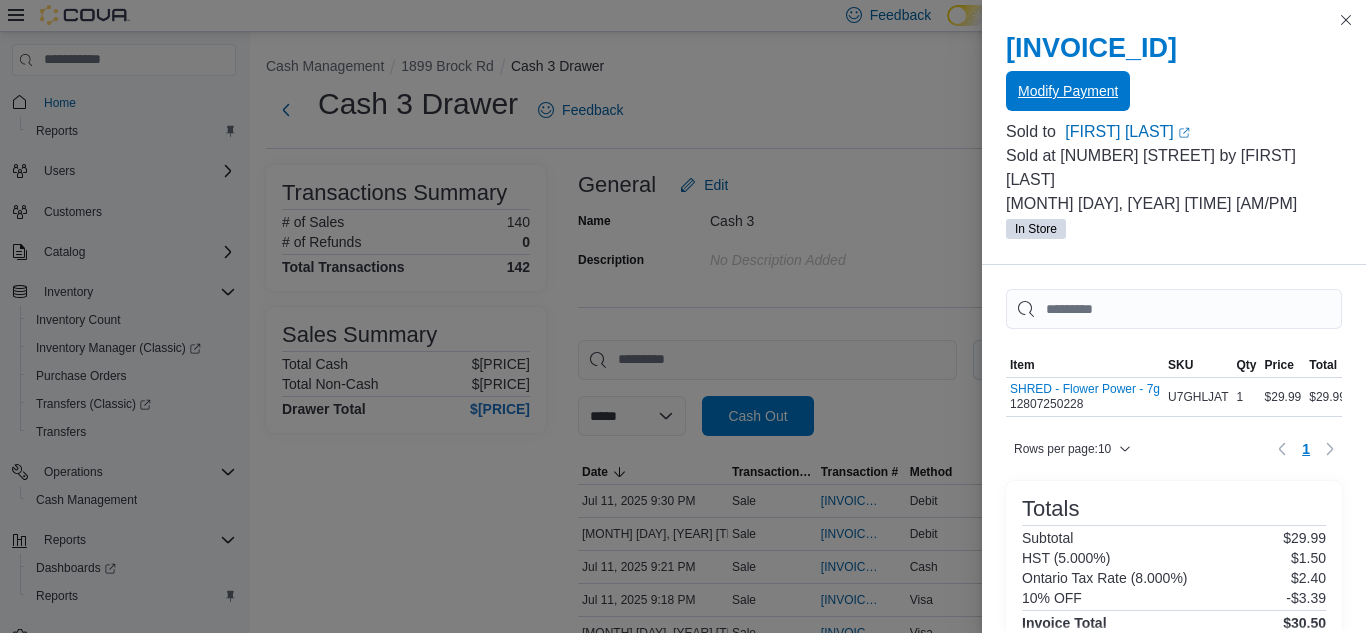 click on "Modify Payment" at bounding box center (1068, 91) 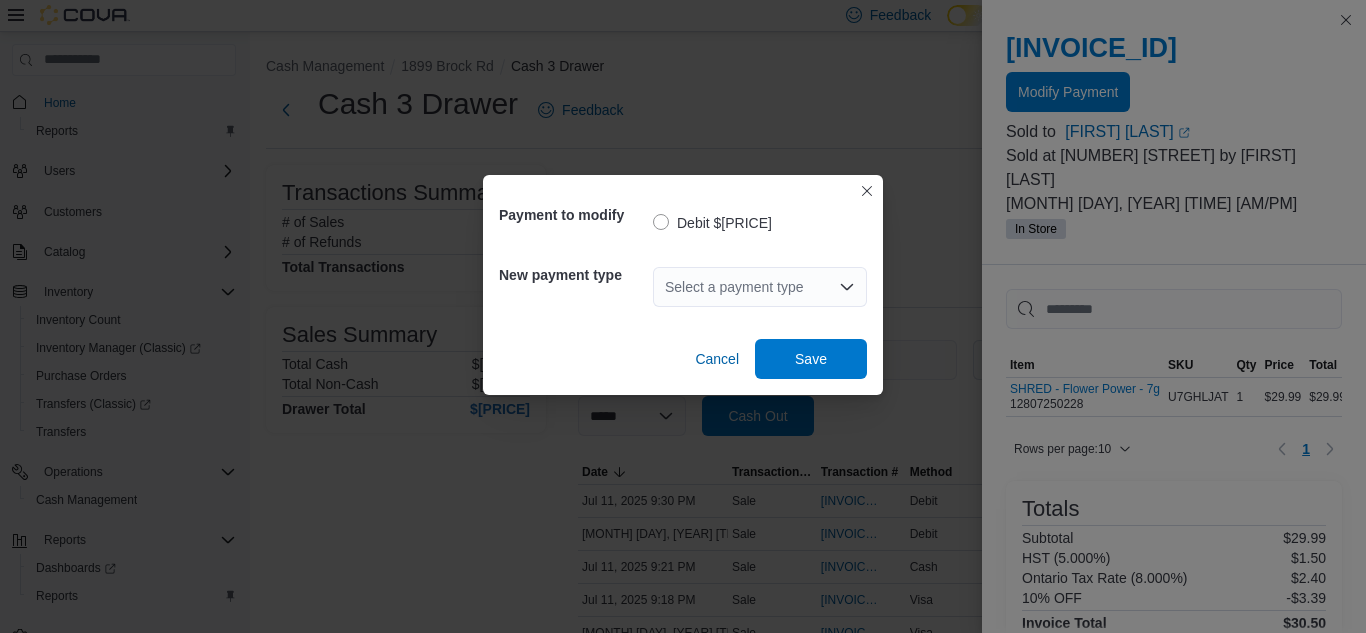 click on "Select a payment type" at bounding box center (760, 287) 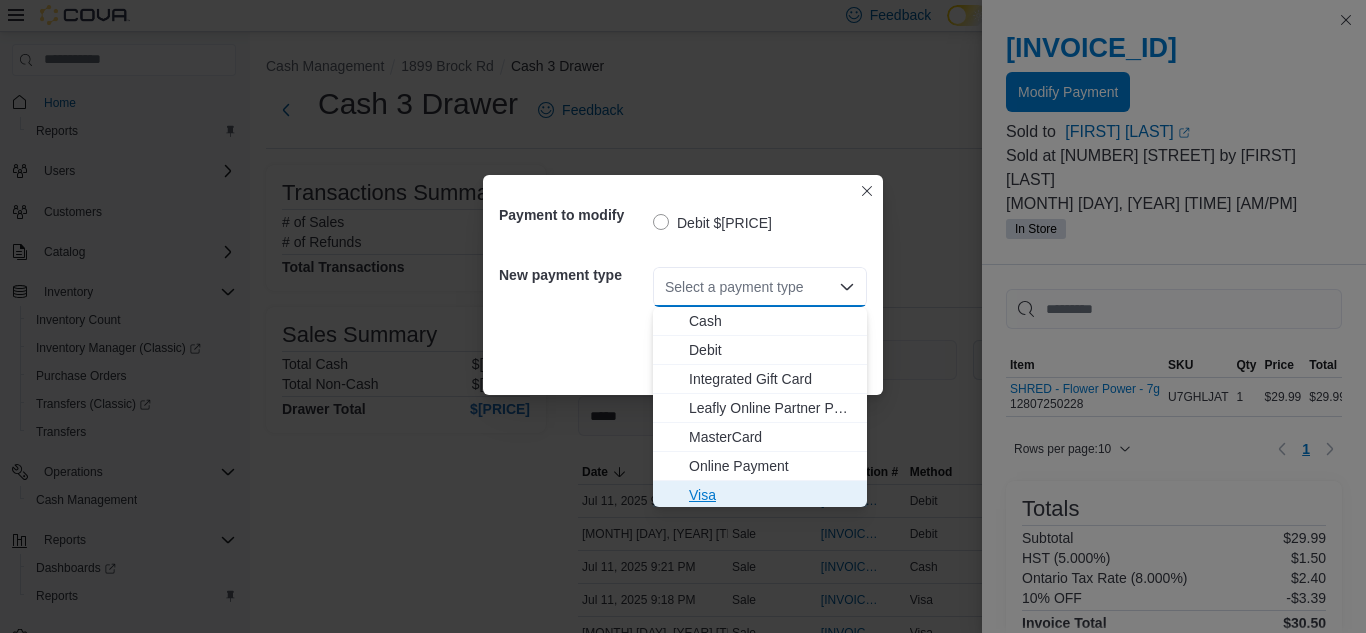 click on "Visa" at bounding box center [772, 495] 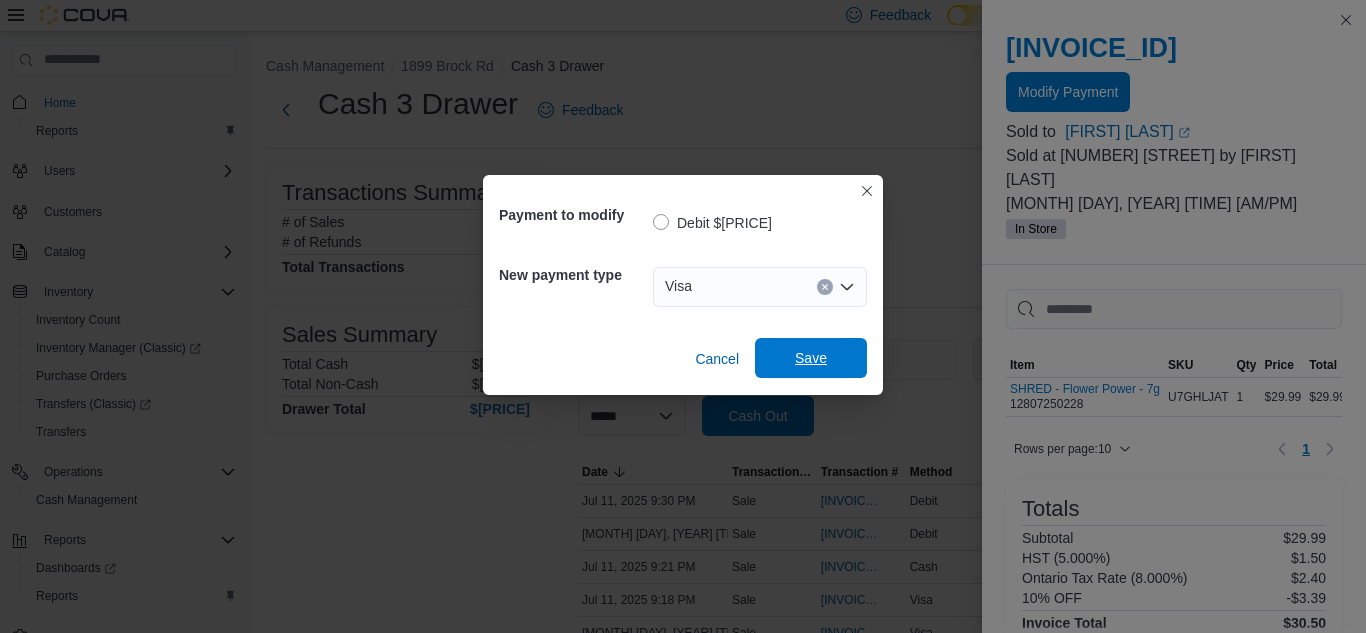 click on "Save" at bounding box center [811, 358] 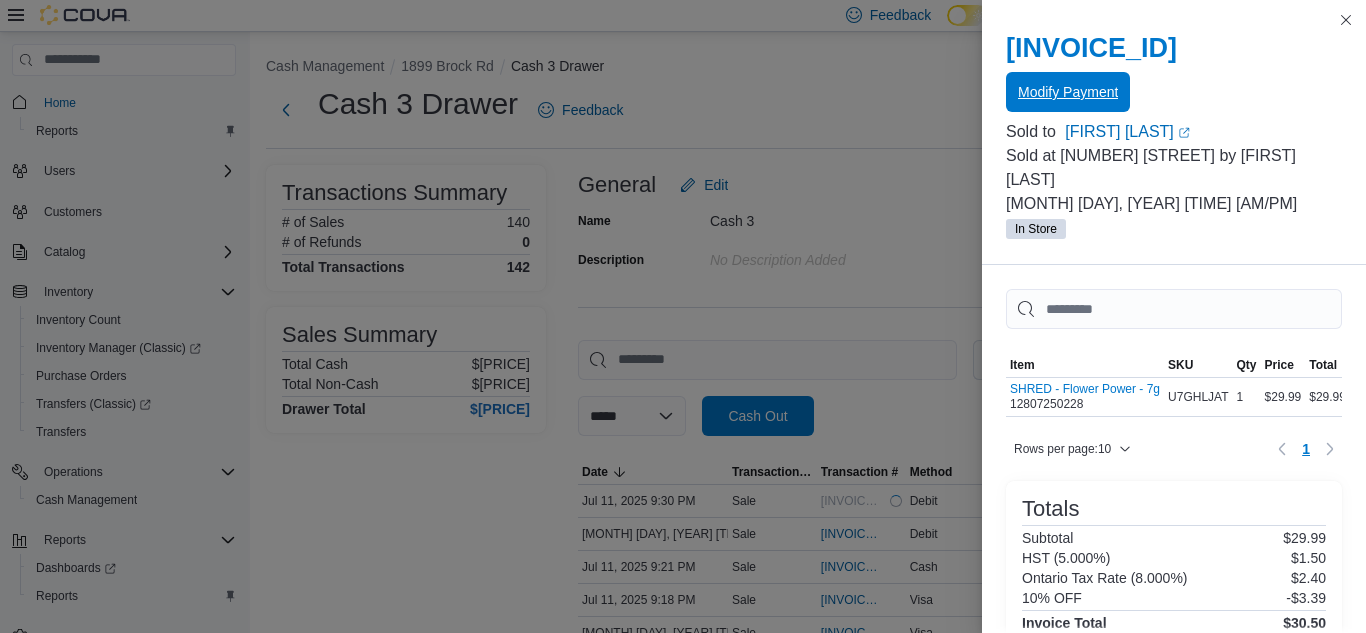 scroll, scrollTop: 0, scrollLeft: 0, axis: both 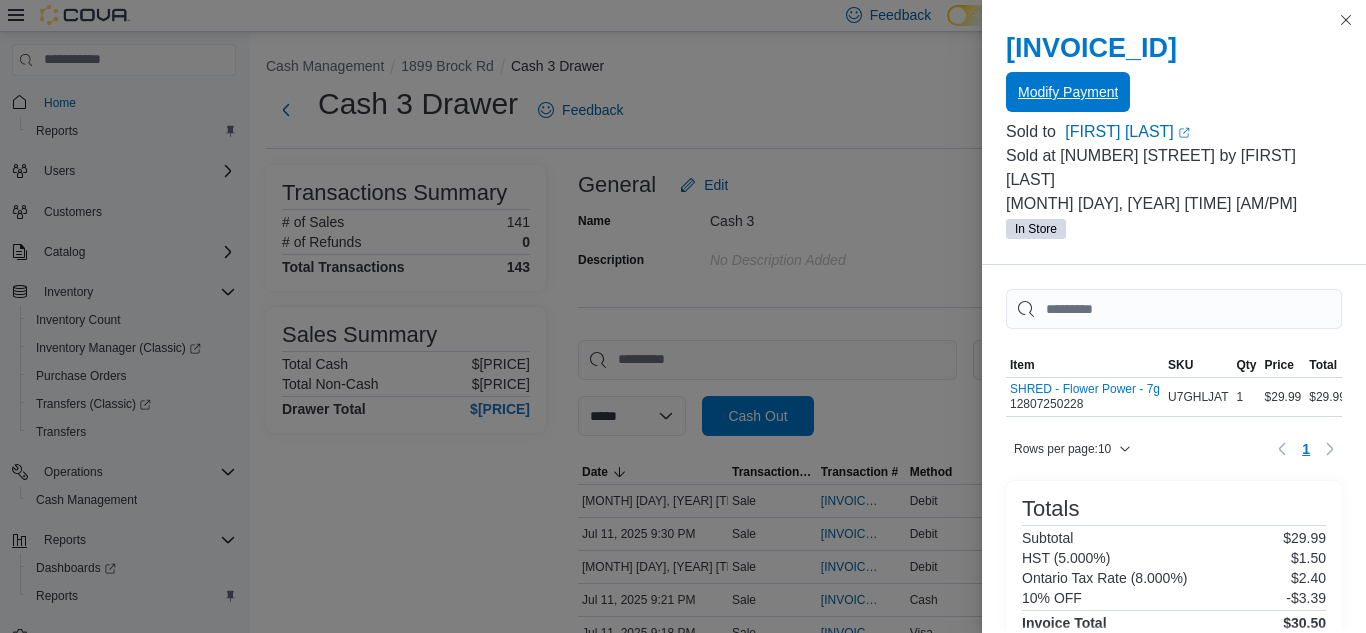 type 